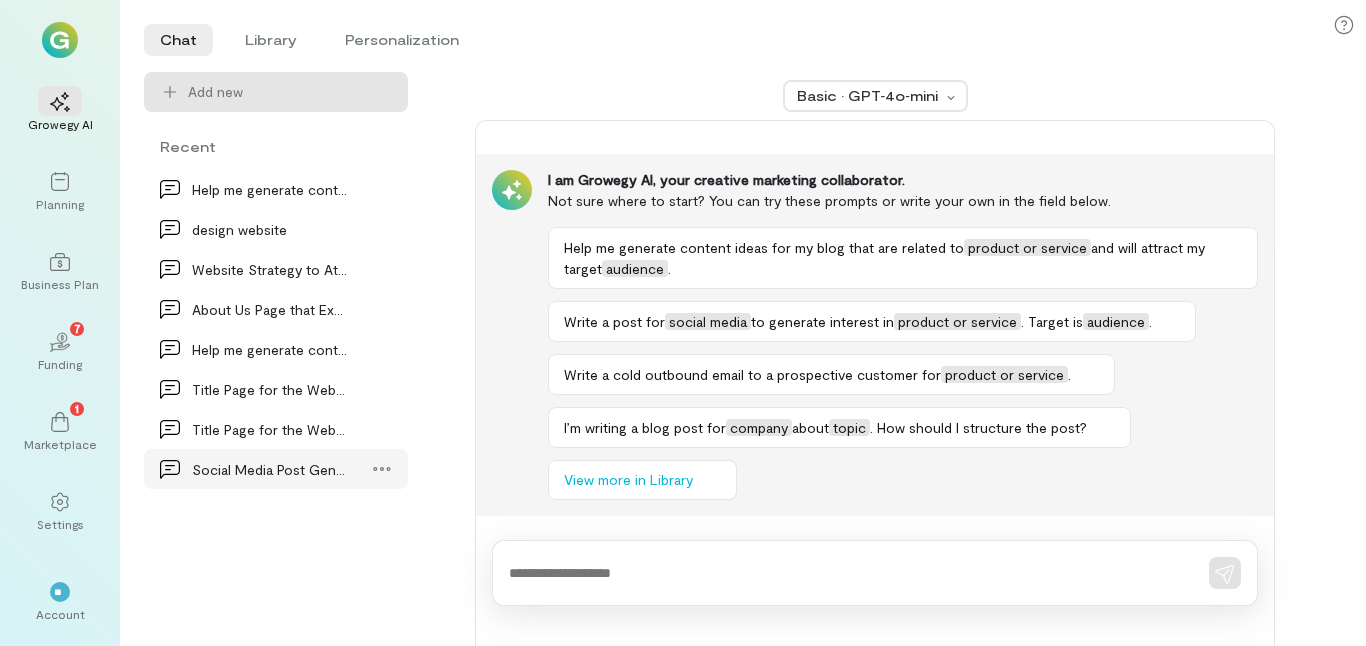 scroll, scrollTop: 0, scrollLeft: 0, axis: both 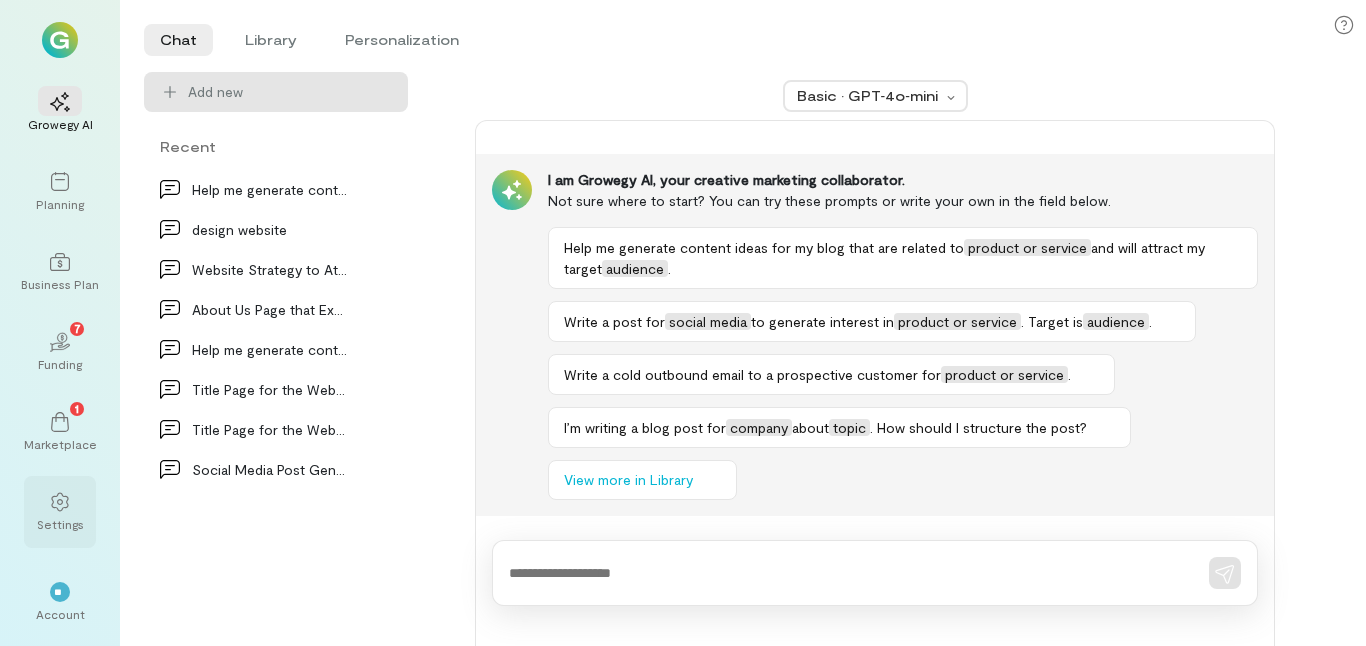 click on "Settings" at bounding box center (60, 524) 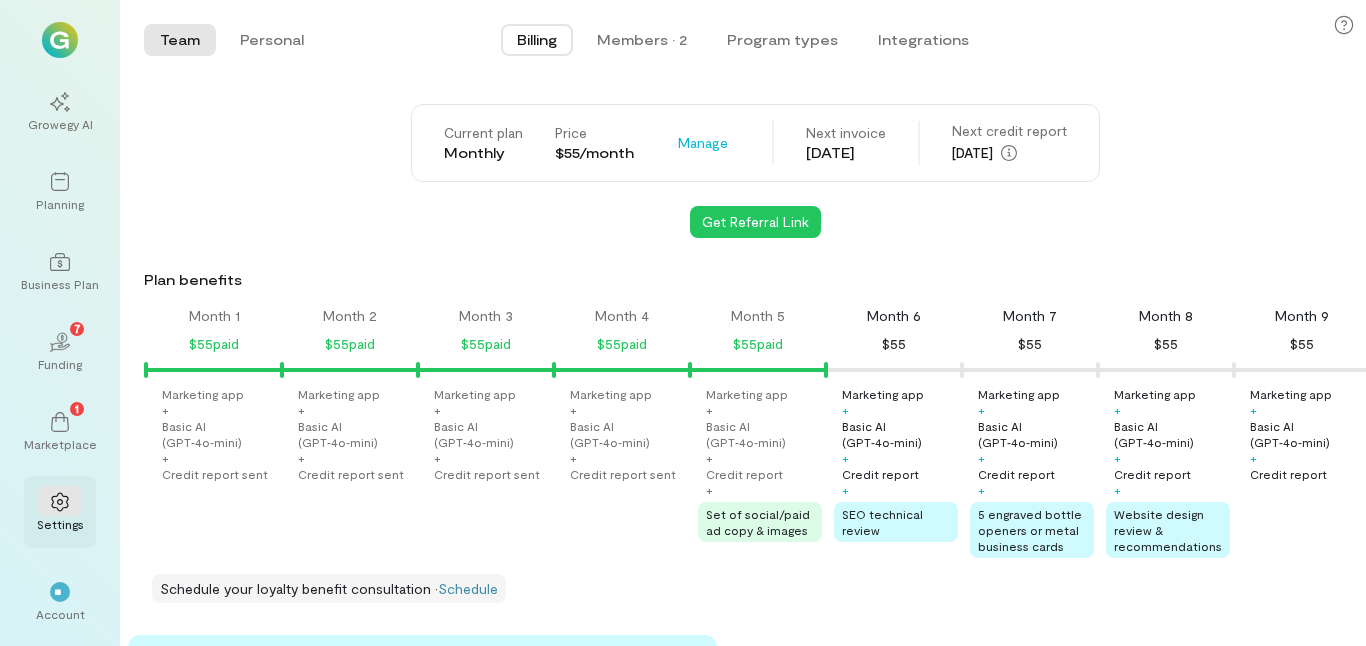 scroll, scrollTop: 0, scrollLeft: 476, axis: horizontal 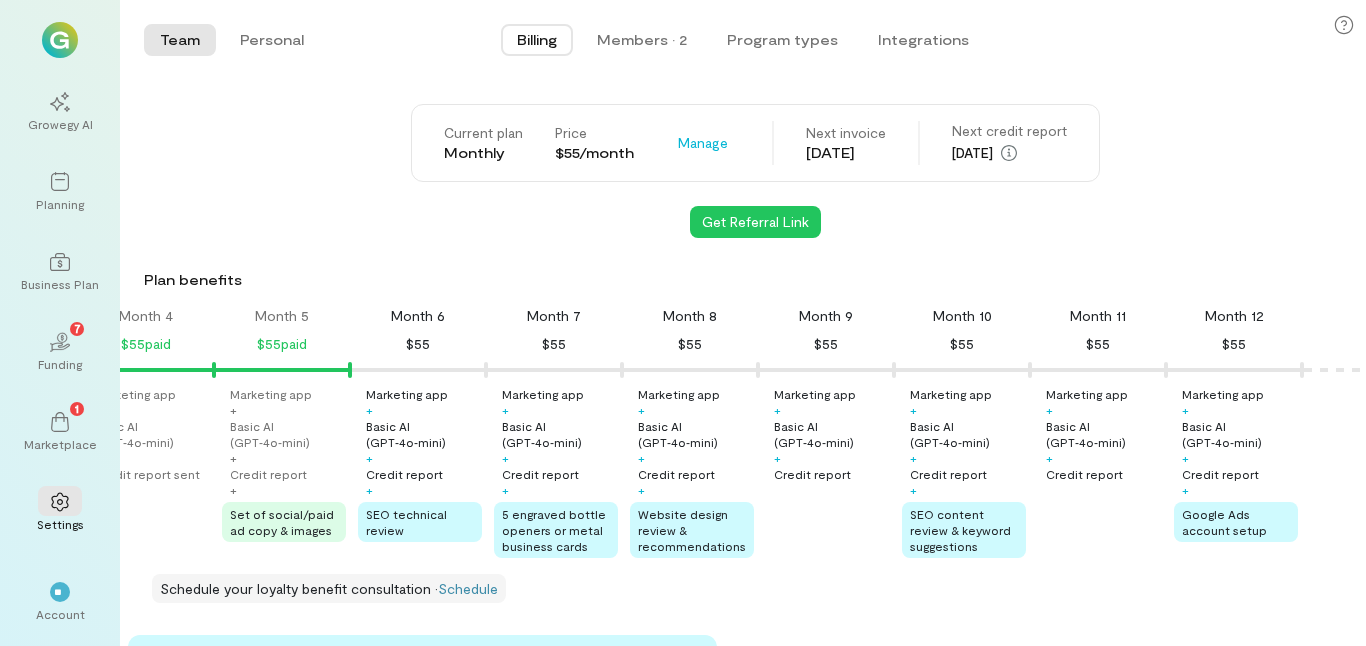 click on "$55" at bounding box center (418, 344) 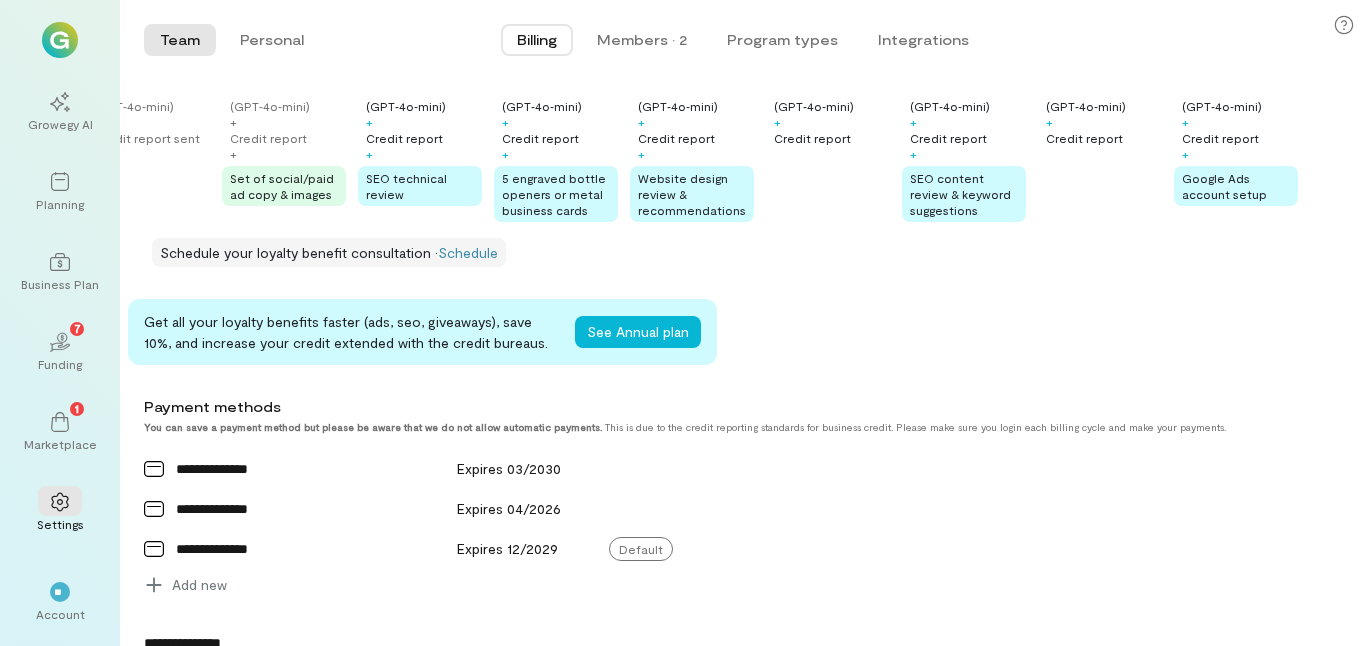 scroll, scrollTop: 400, scrollLeft: 0, axis: vertical 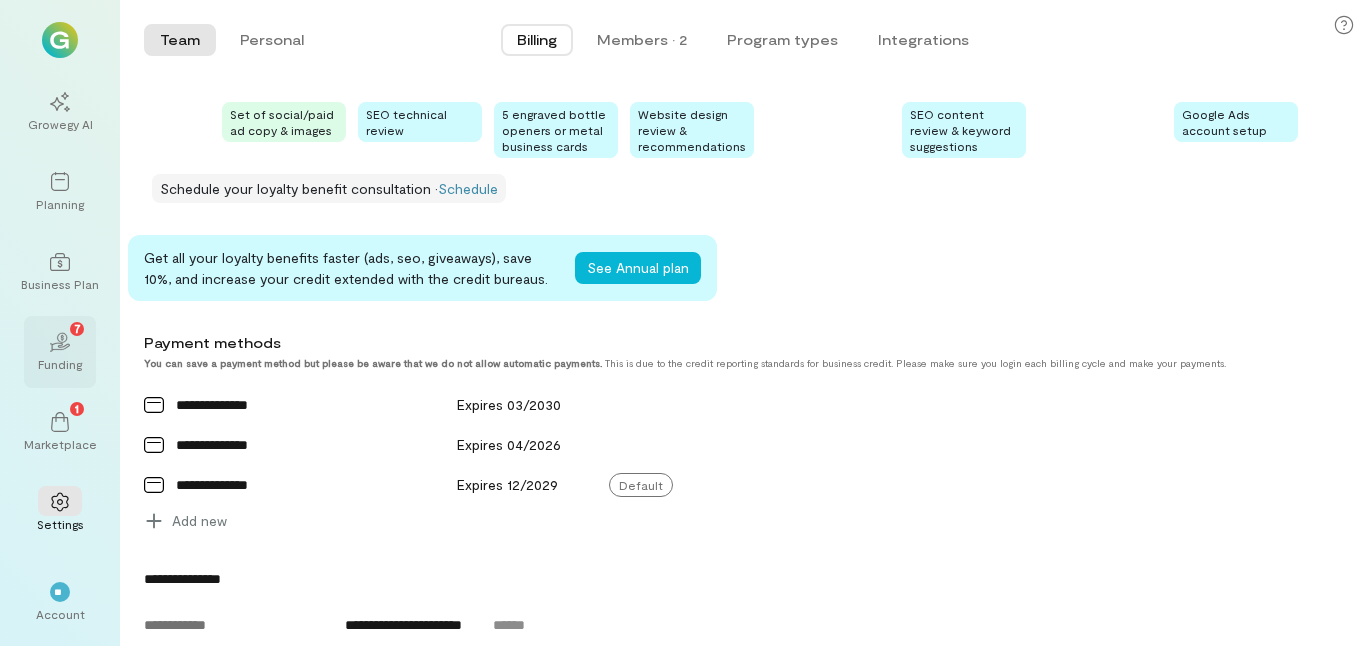 click on "02" 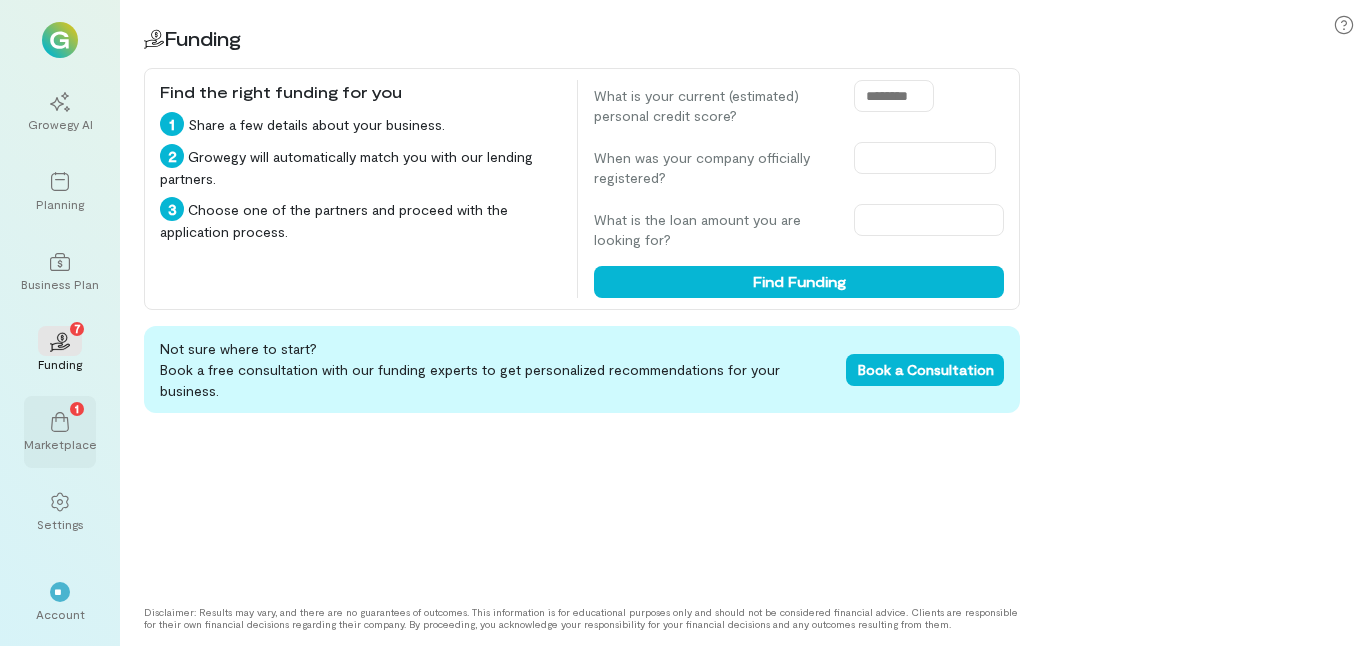 click 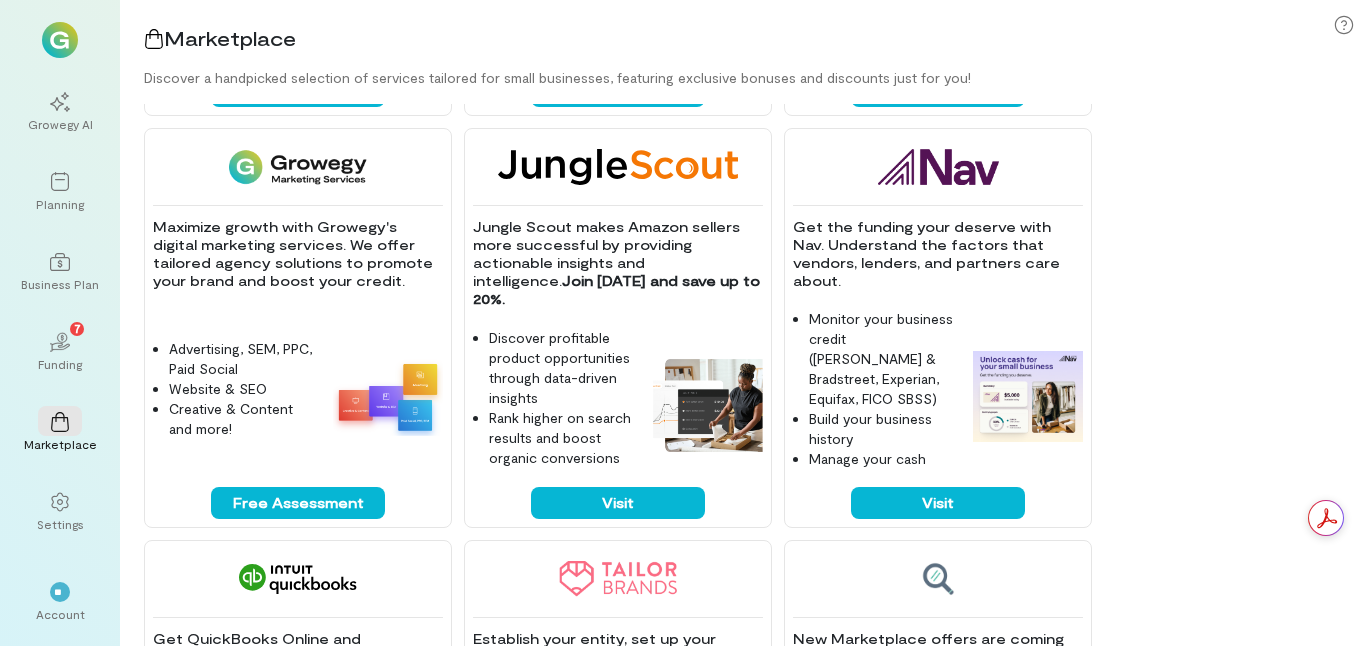 scroll, scrollTop: 1118, scrollLeft: 0, axis: vertical 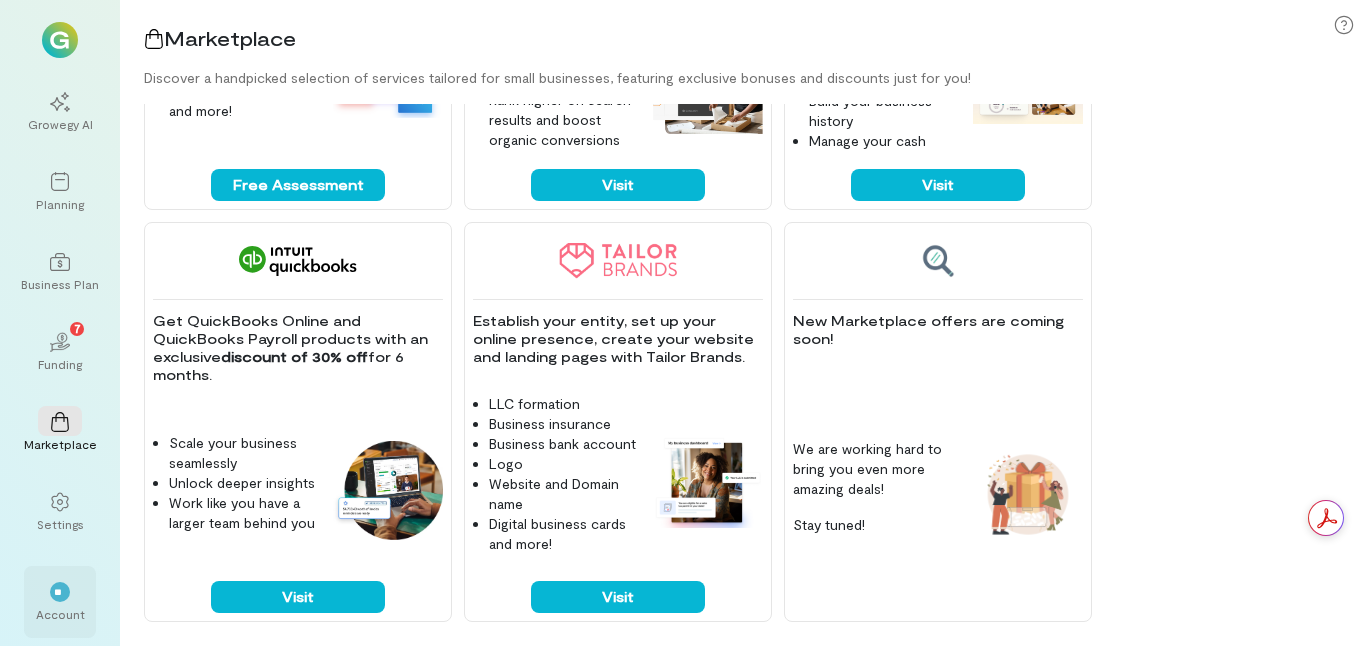 click on "**" at bounding box center [60, 592] 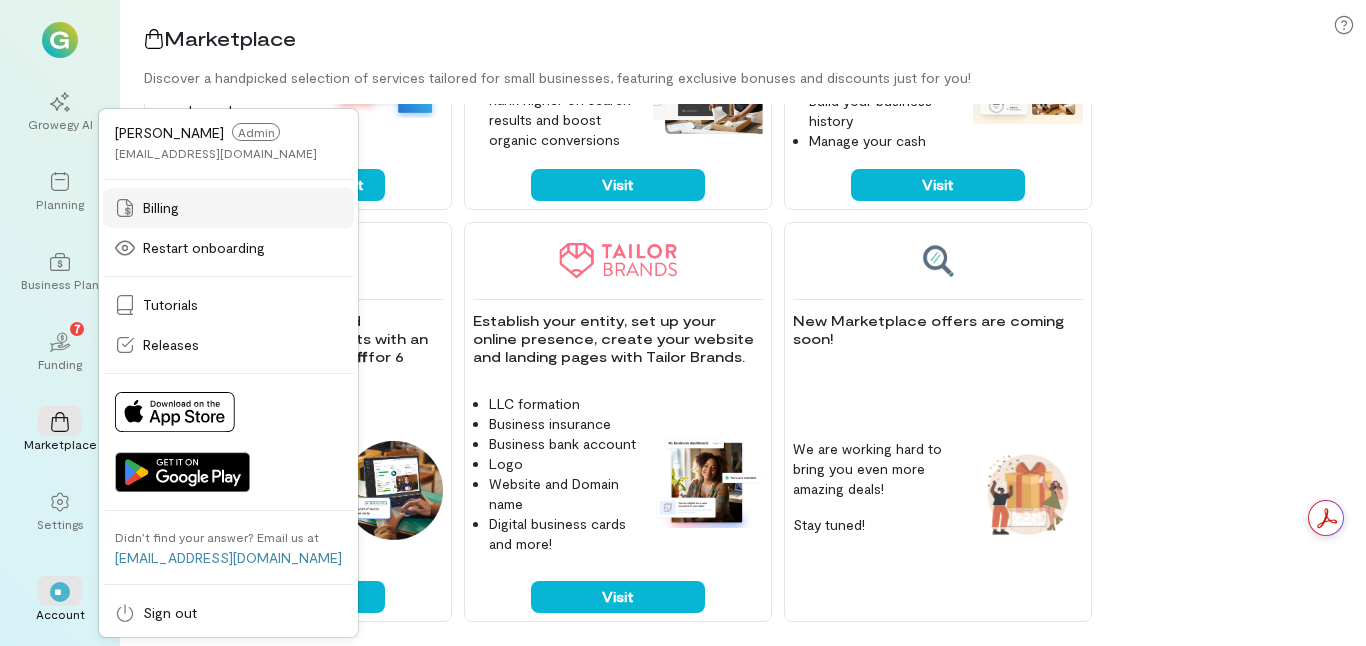 click on "Billing" at bounding box center [228, 208] 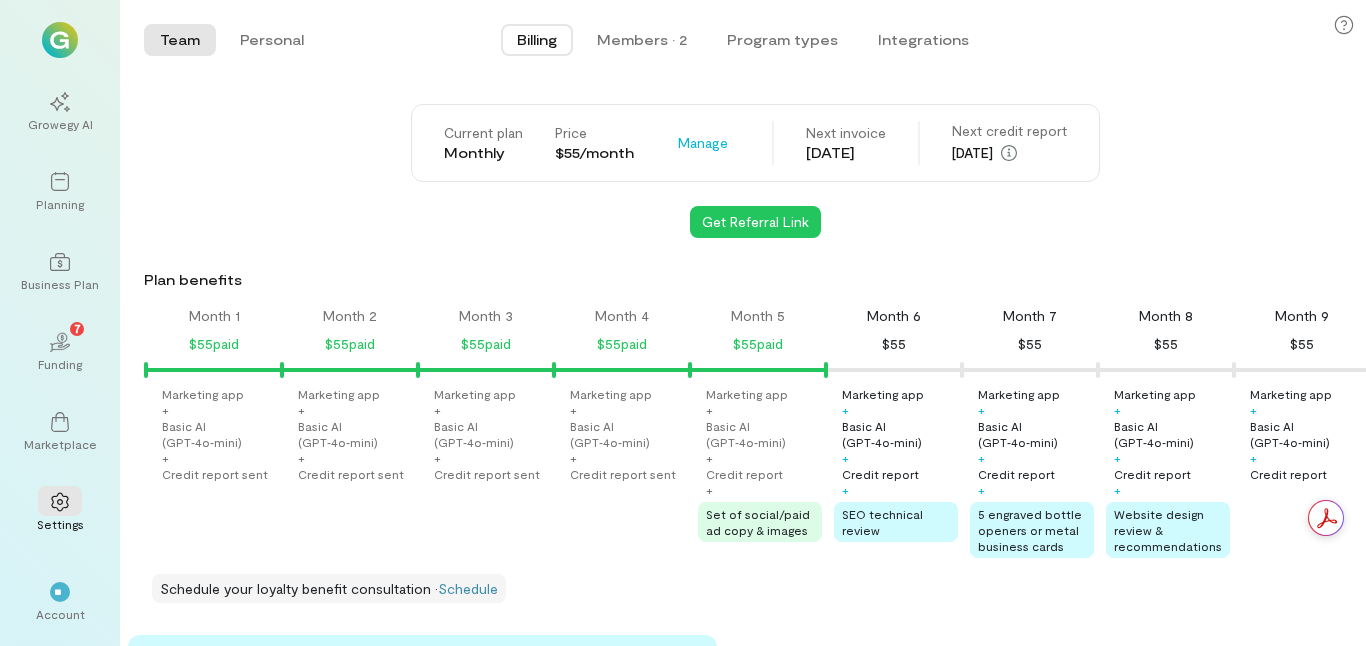 scroll, scrollTop: 0, scrollLeft: 476, axis: horizontal 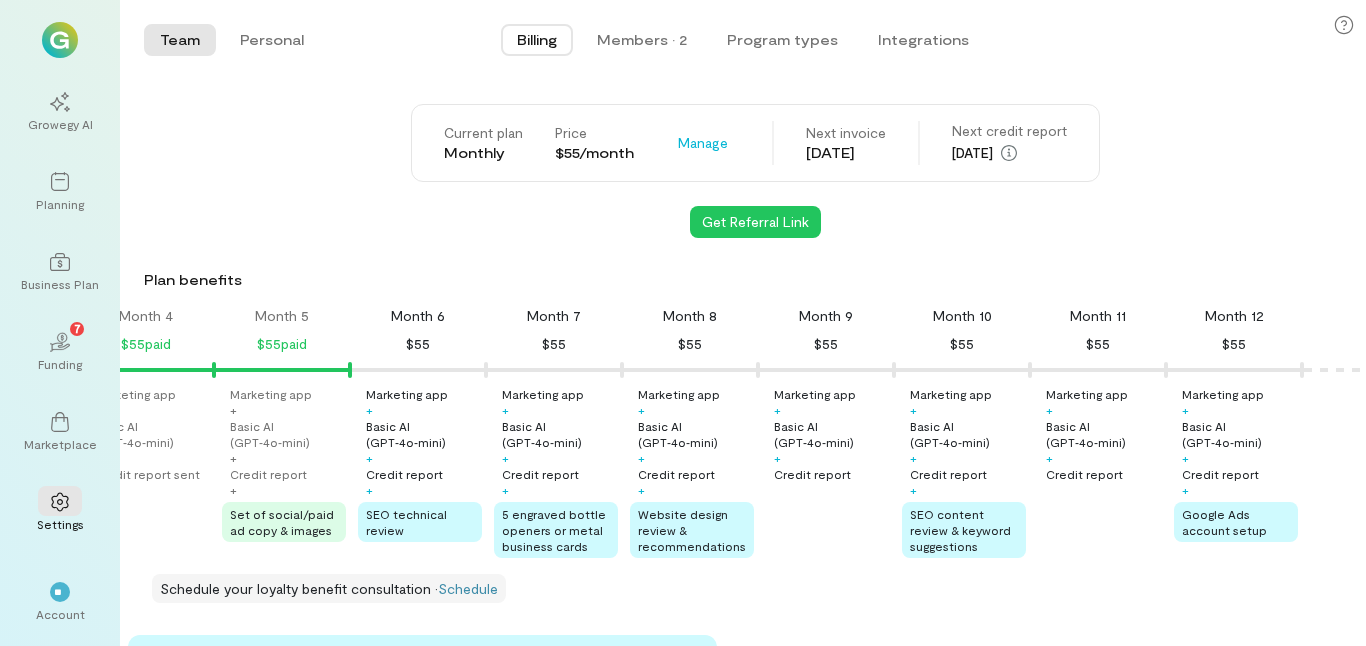 click on "Credit report" at bounding box center (404, 474) 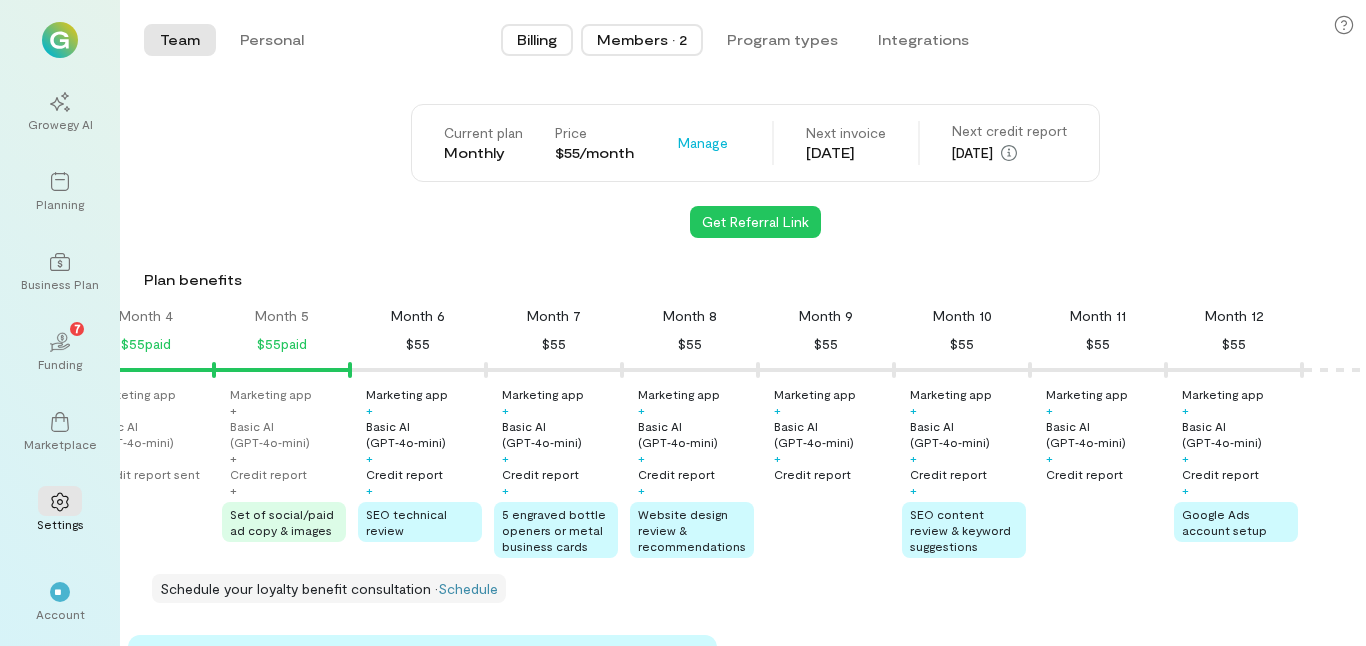 click on "Members · 2" at bounding box center (642, 40) 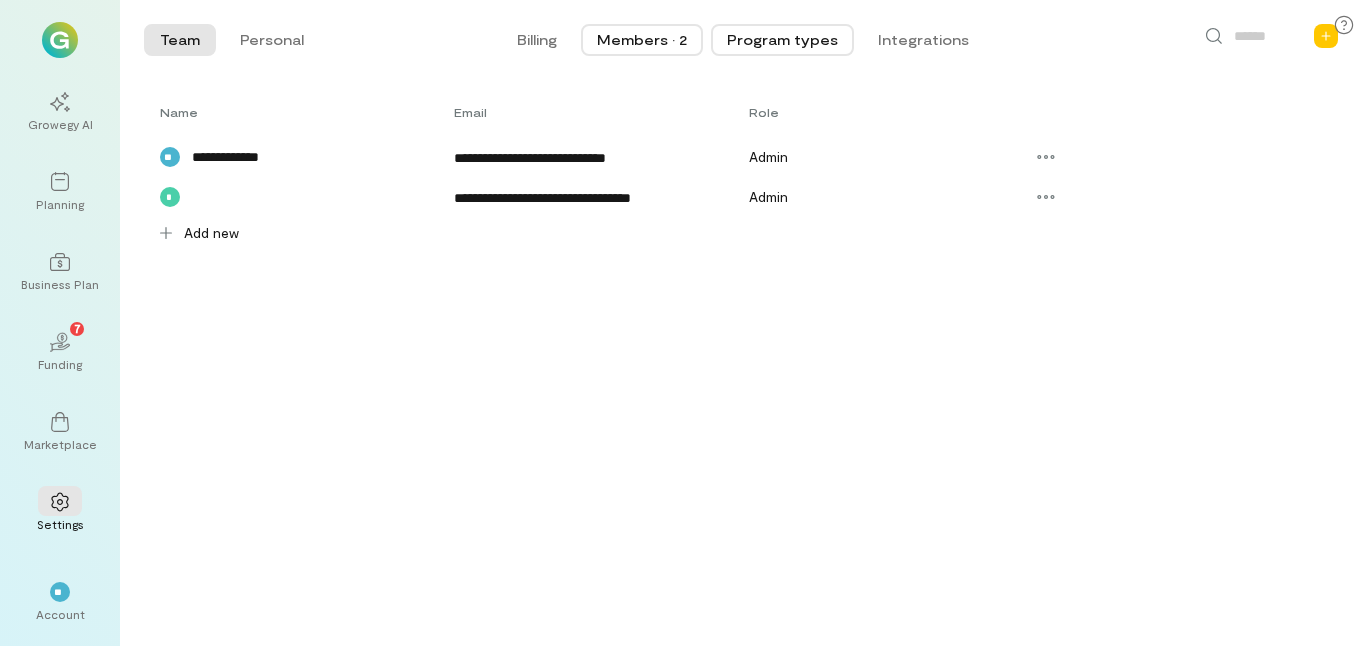 click on "Program types" at bounding box center (782, 40) 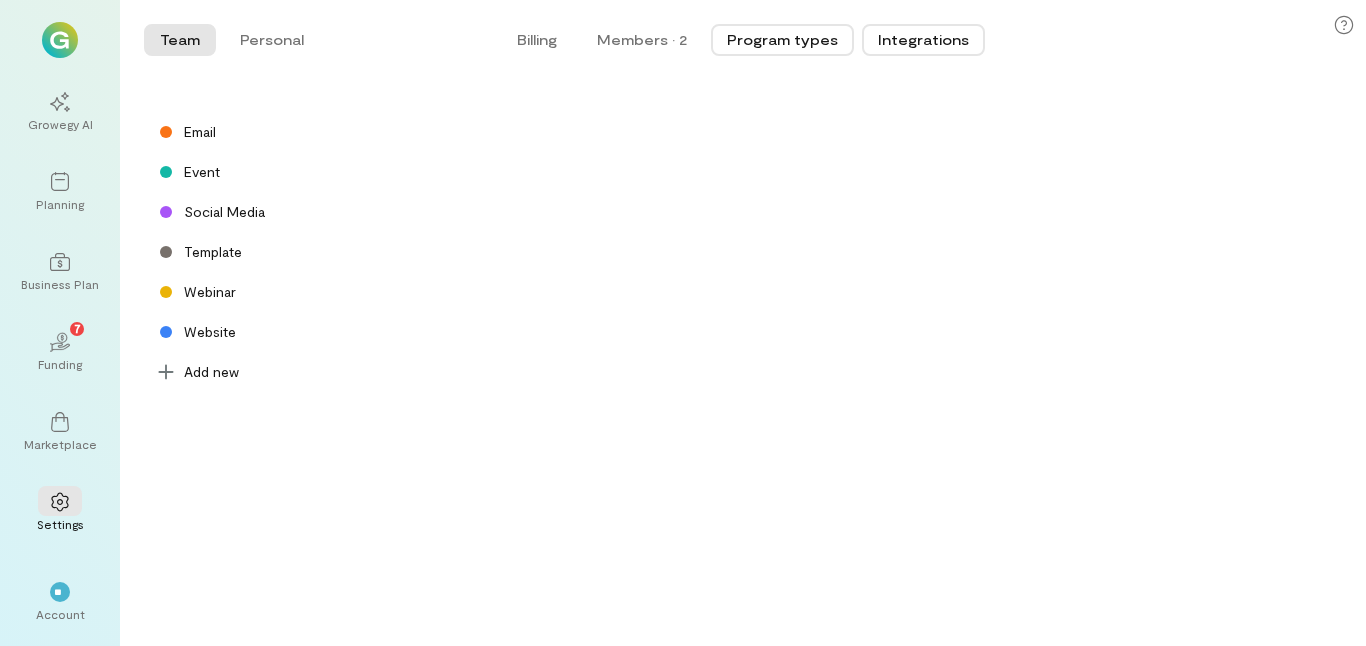 click on "Integrations" at bounding box center [923, 40] 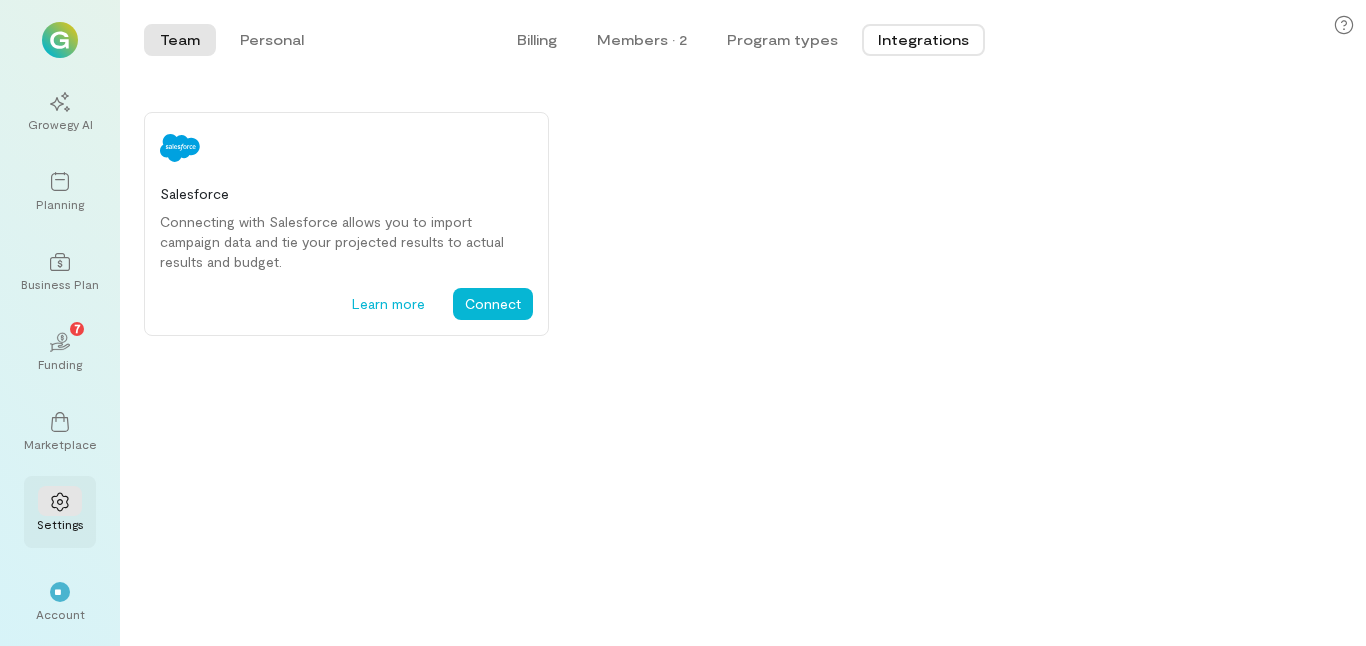 click at bounding box center [60, 501] 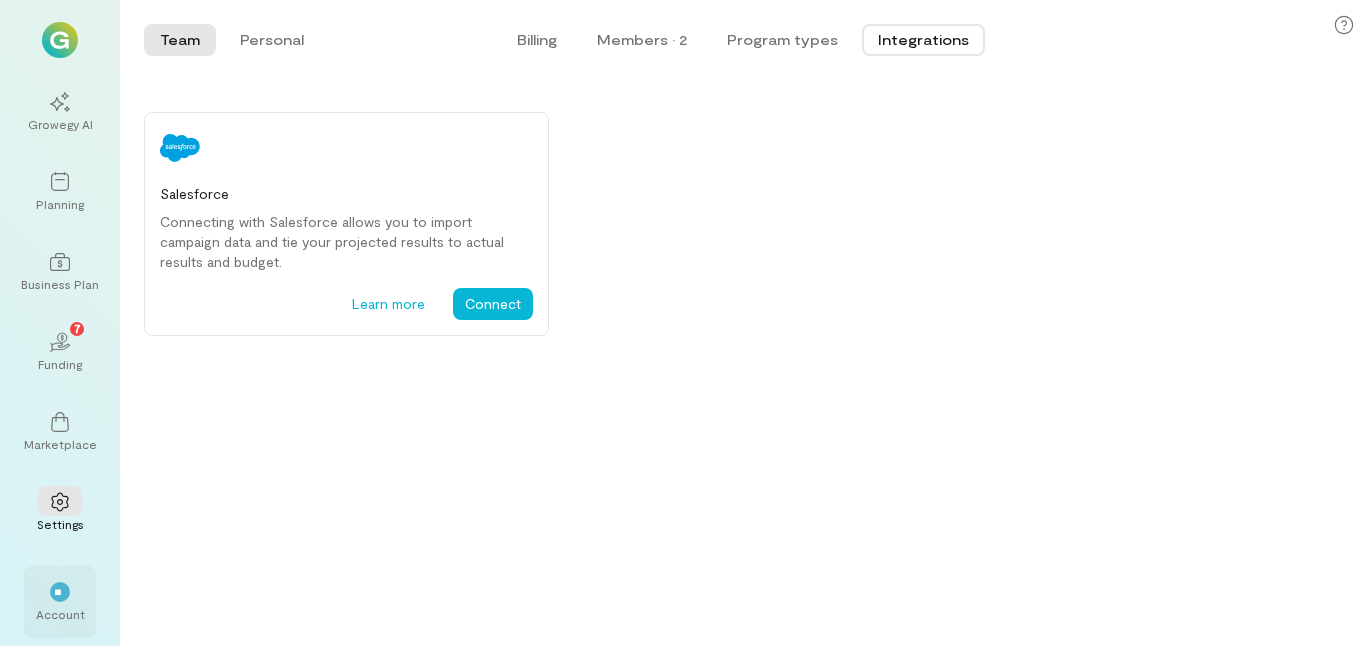 click on "**" at bounding box center [60, 592] 